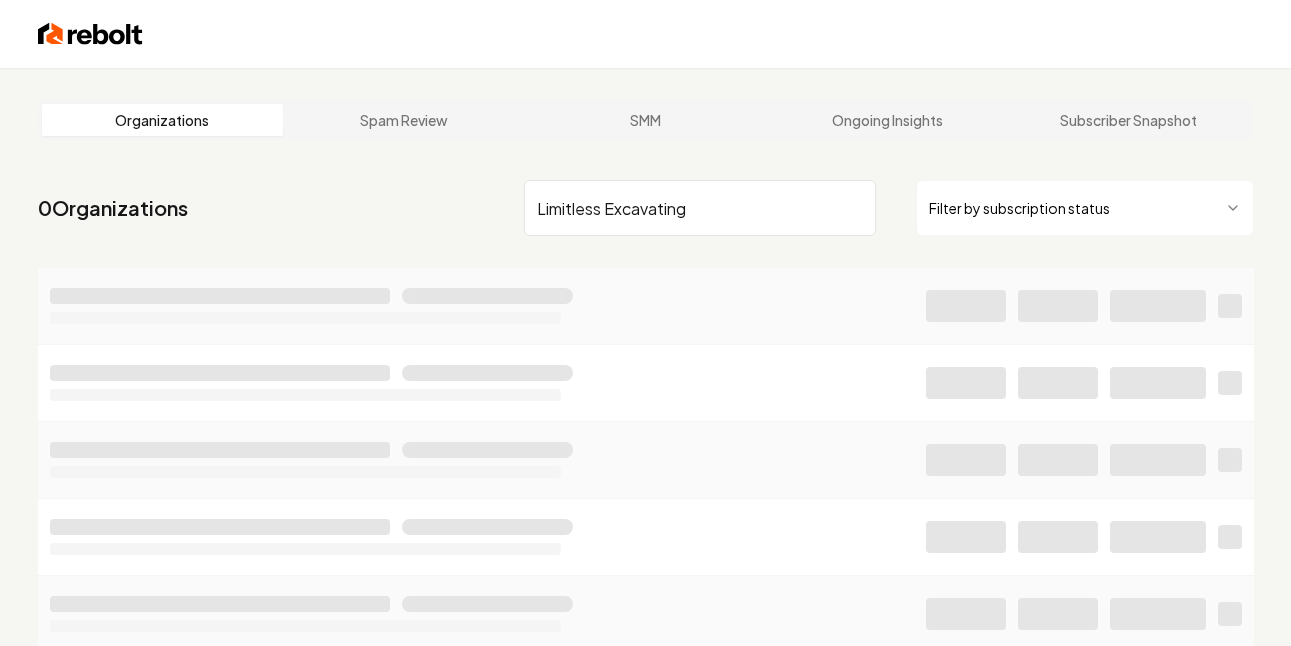 scroll, scrollTop: 0, scrollLeft: 0, axis: both 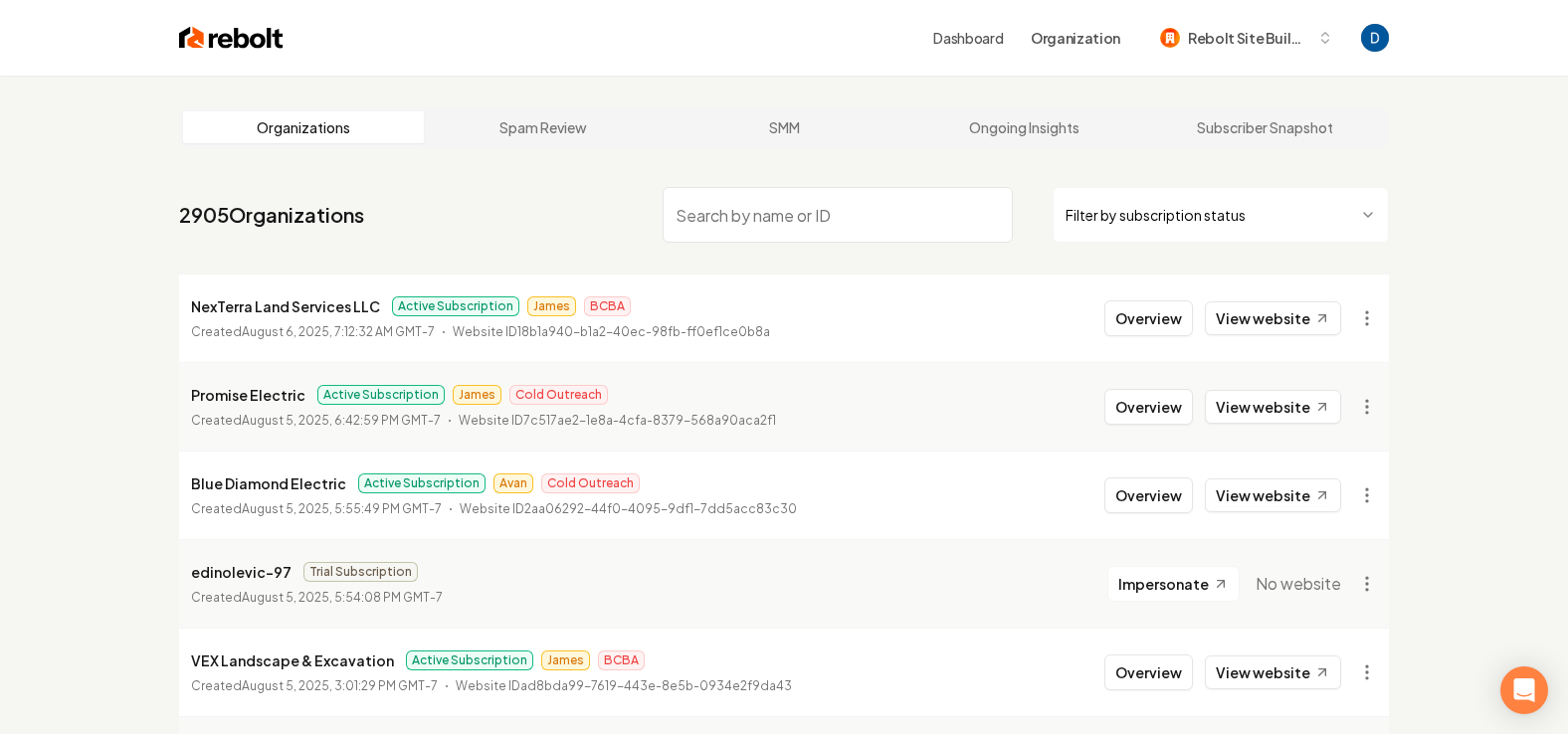 click at bounding box center (231, 38) 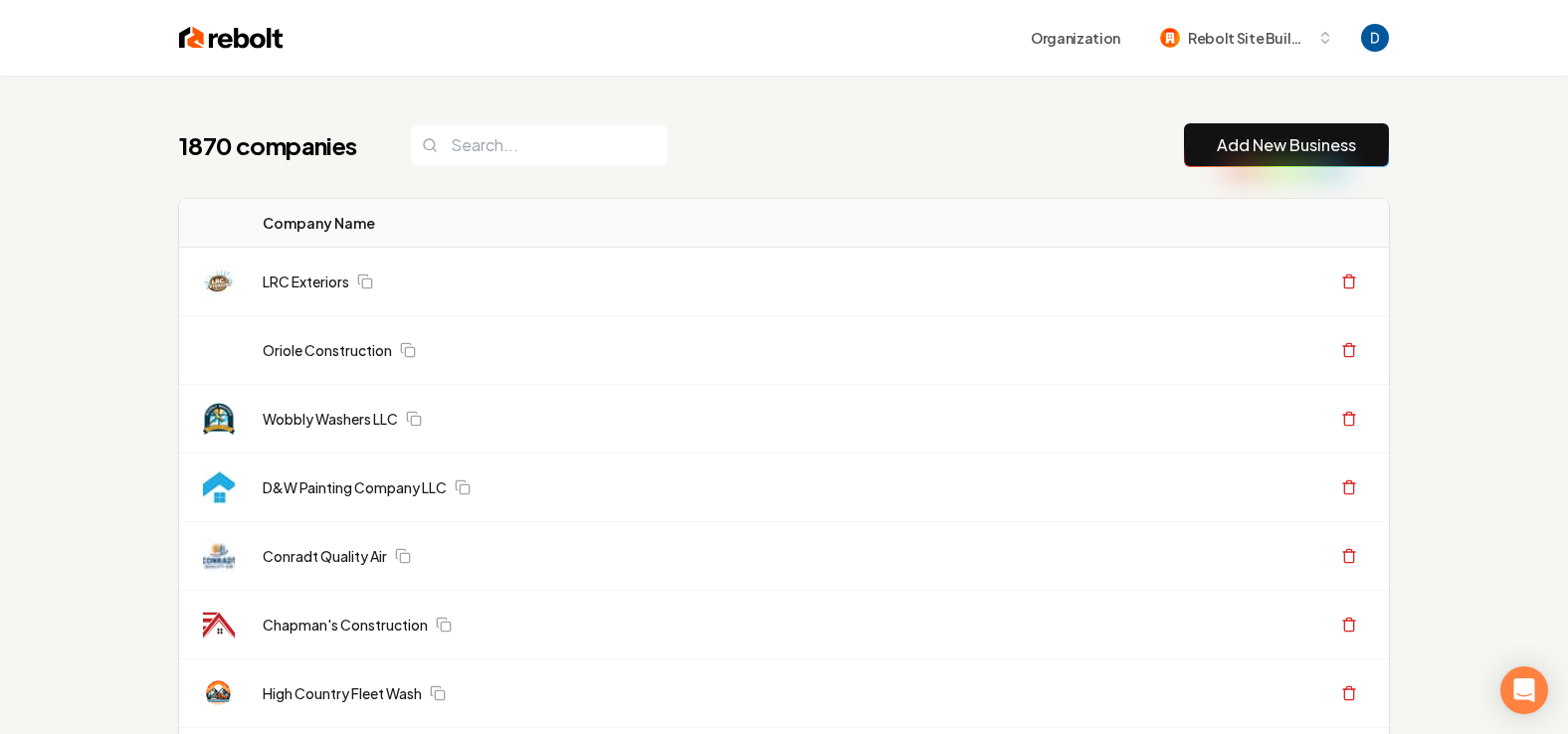 click on "1870   companies Add New Business" at bounding box center (784, 145) 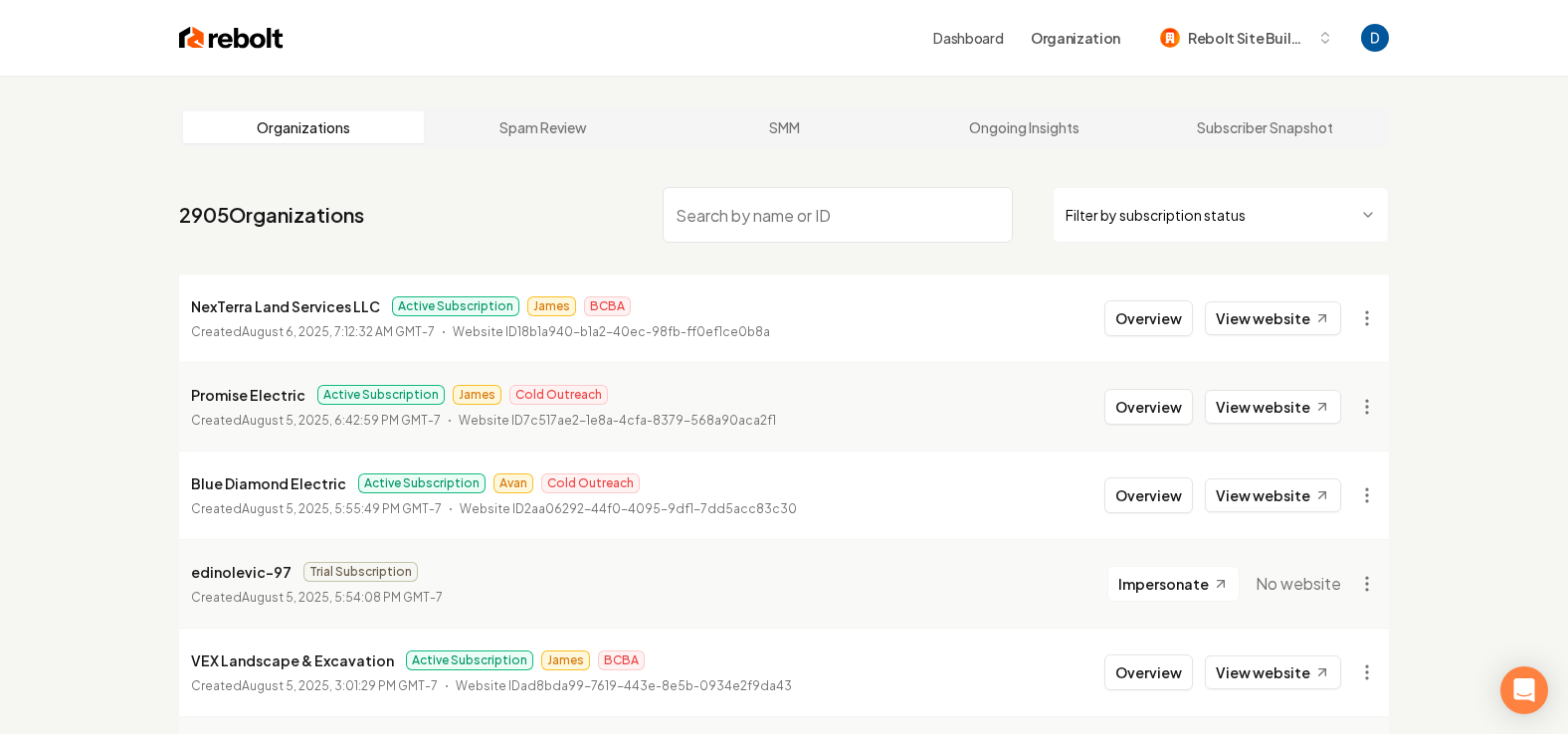 scroll, scrollTop: 1, scrollLeft: 0, axis: vertical 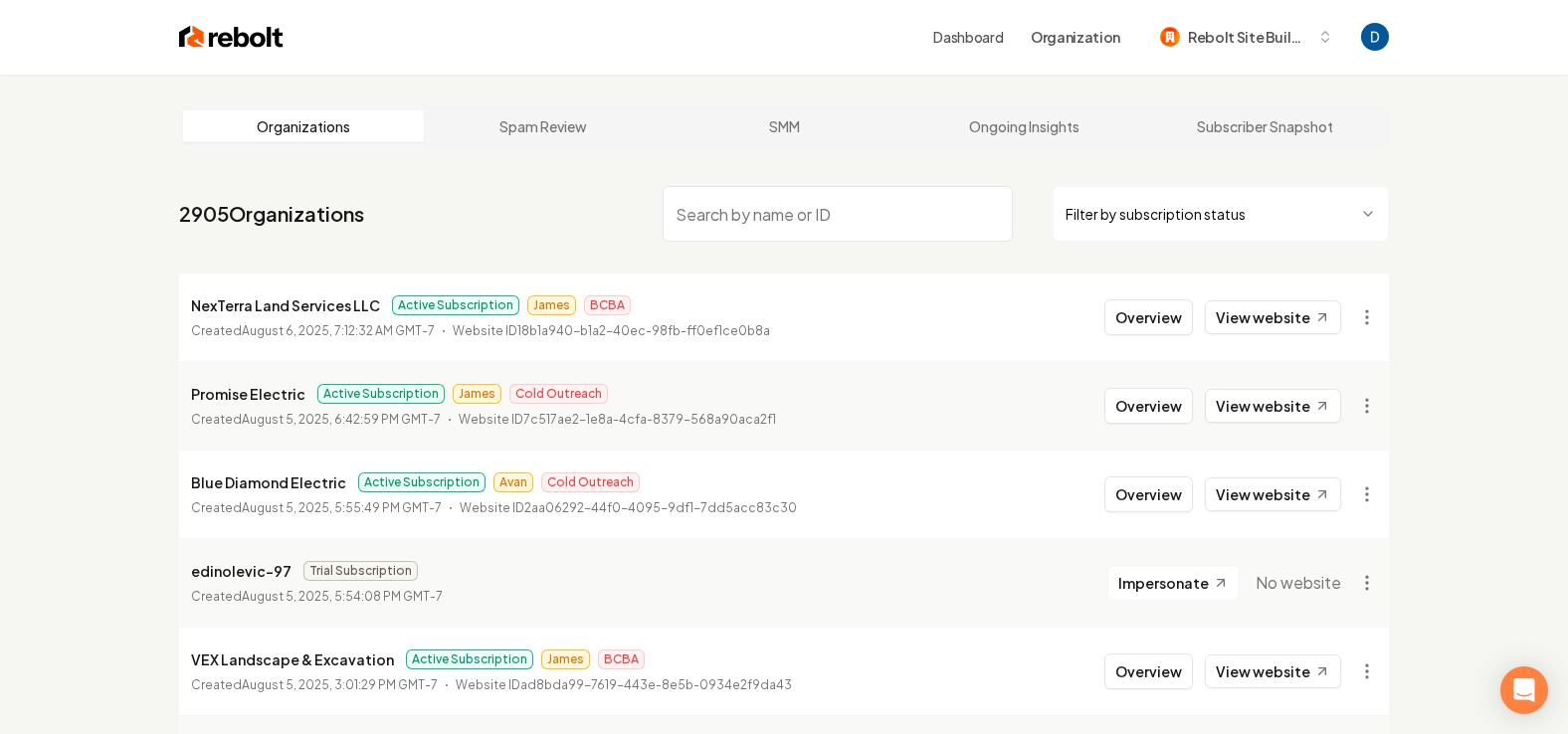click at bounding box center (231, 37) 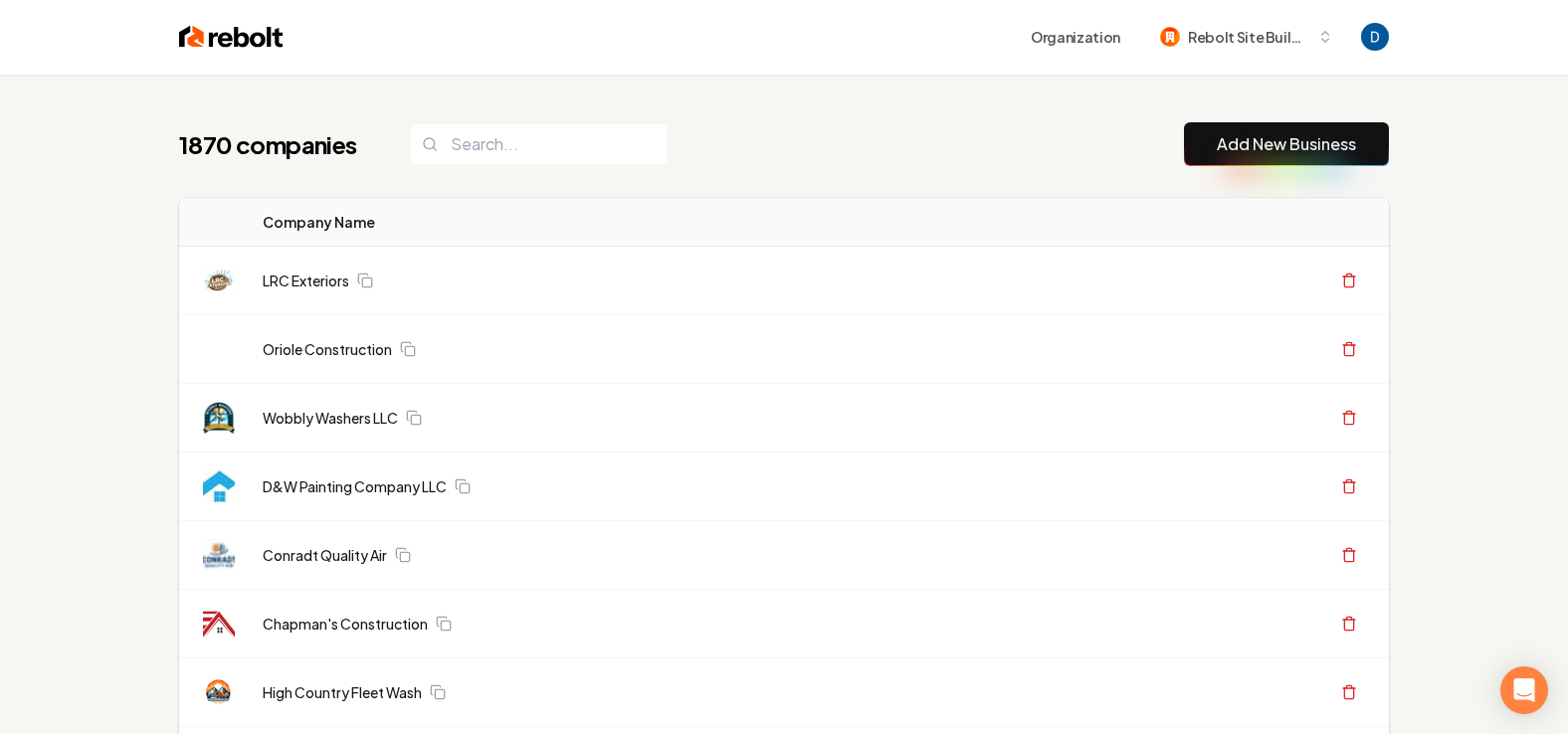 scroll, scrollTop: 0, scrollLeft: 0, axis: both 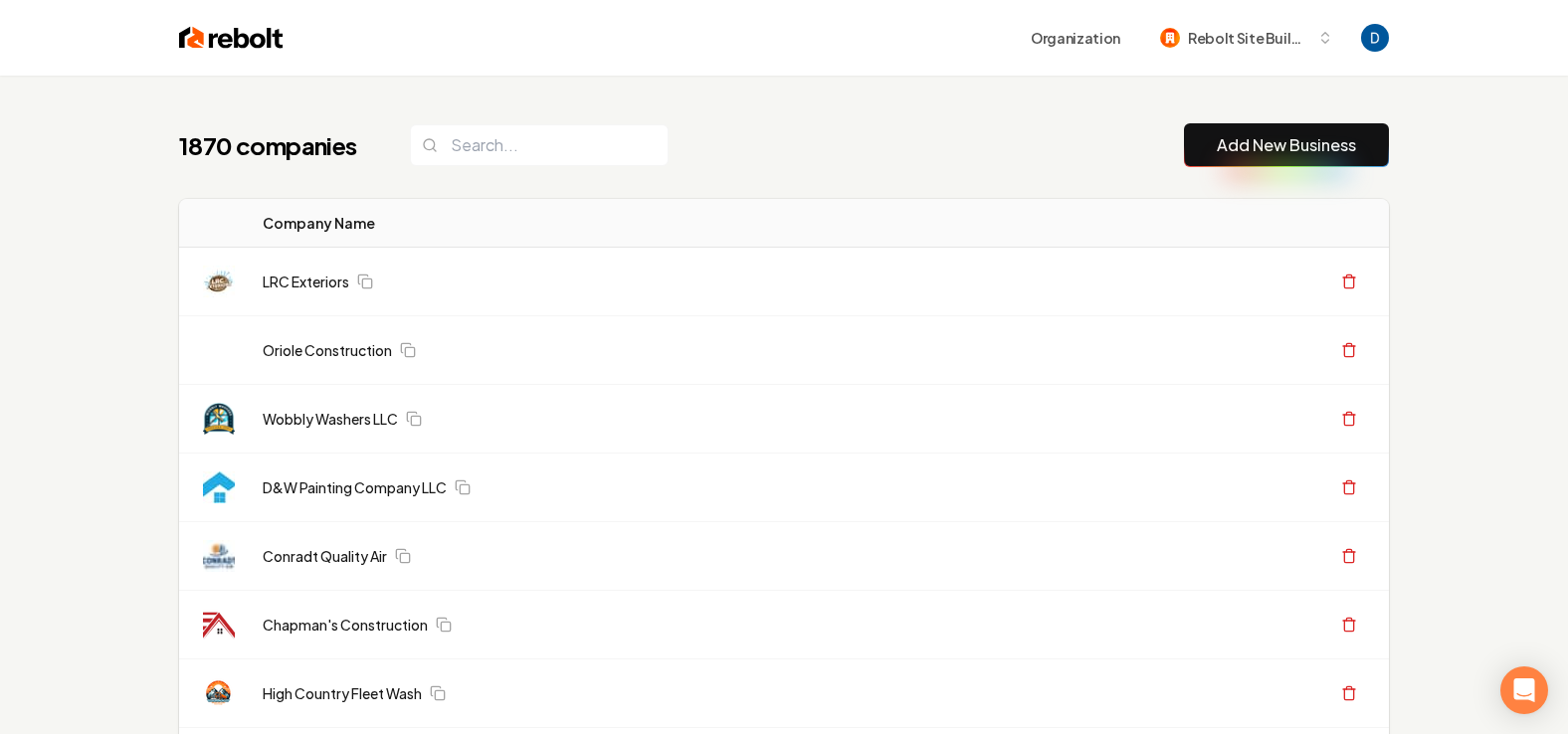 click on "Company Name" at bounding box center (649, 223) 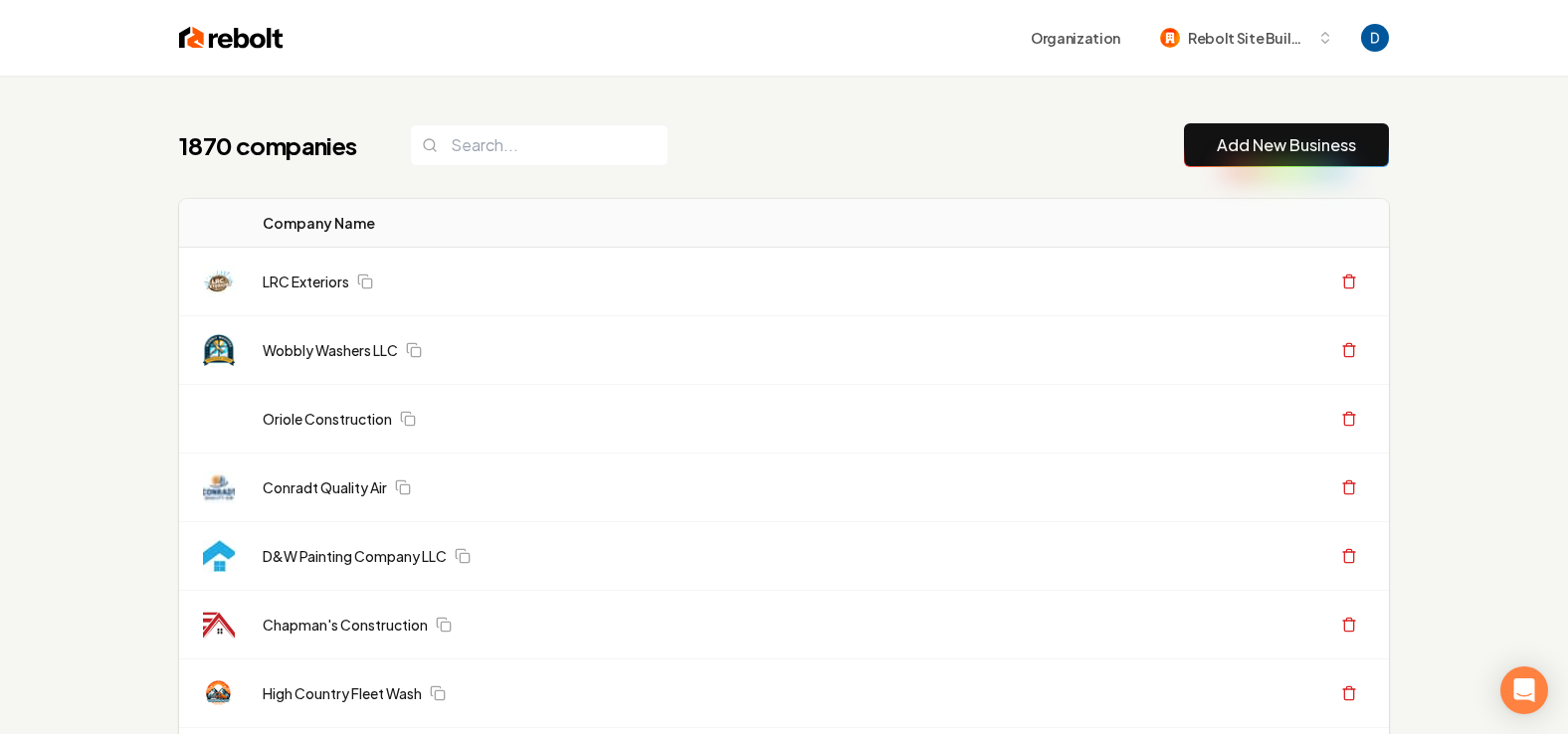 click on "1870   companies Add New Business Logo Company Name Actions LRC Exteriors  Create Org & Transfer Out Wobbly Washers LLC Create Org & Transfer Out Oriole Construction Create Org & Transfer Out Conradt Quality Air Create Org & Transfer Out D&W Painting Company LLC Create Org & Transfer Out Chapman's Construction Create Org & Transfer Out High Country Fleet Wash Create Org & Transfer Out Mechanical Diagnostics Create Org & Transfer Out Sundown Patios LLC Create Org & Transfer Out Executive Lawn Care & Landscaping Create Org & Transfer Out Precision Junk Removal Create Org & Transfer Out Michaels Tile N Stone Create Org & Transfer Out Bear Painting Co. Create Org & Transfer Out AAA Ruiz Construction LLC Create Org & Transfer Out Walter Electric Create Org & Transfer Out New Moon Janitorial And Floor Care Corp Create Org & Transfer Out Quest Roofing Create Org & Transfer Out Skyline Transformation LLC Create Org & Transfer Out Luna Roof Repair Create Org & Transfer Out Caprio's Seal Coating Davis Glass Service TBD" at bounding box center (784, 64390) 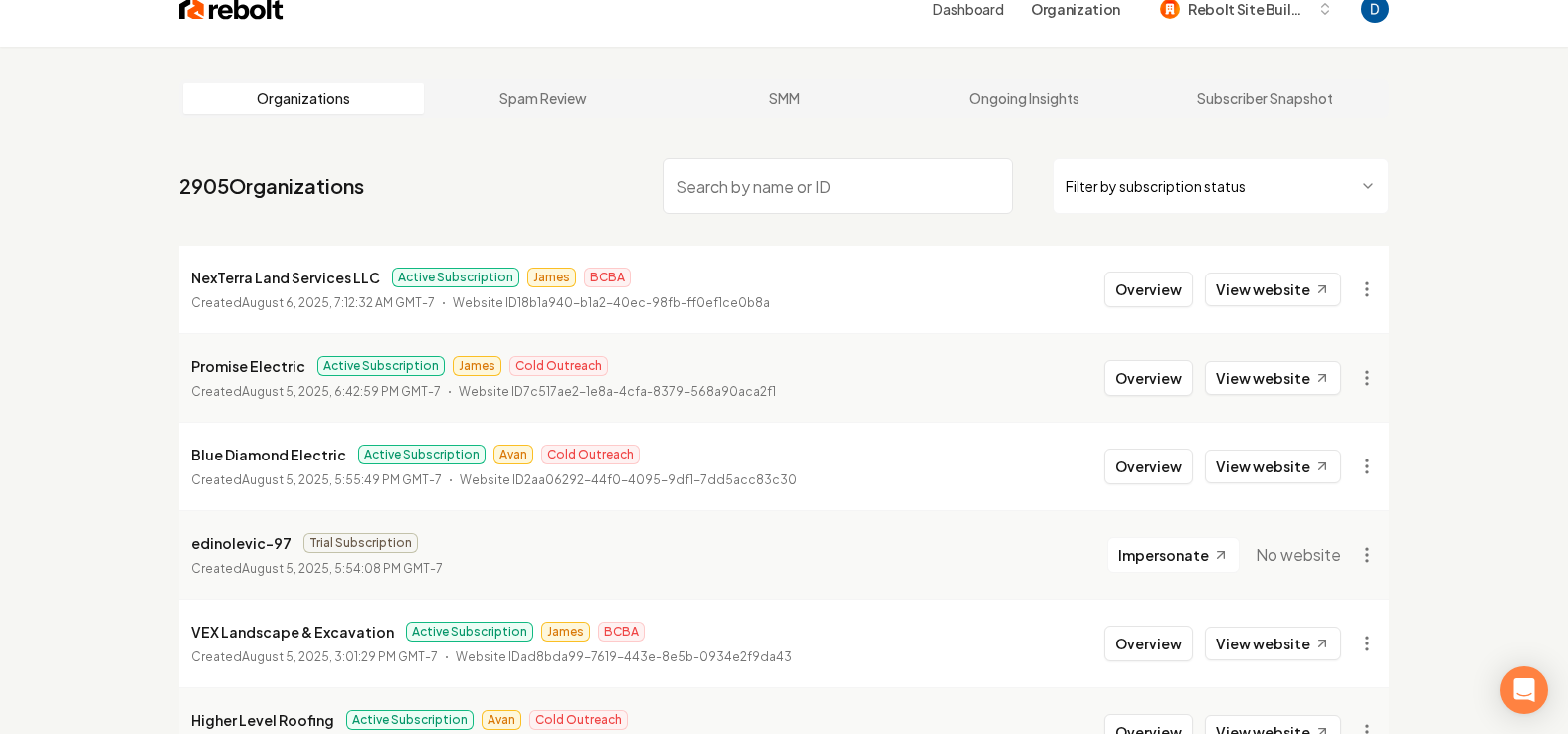 scroll, scrollTop: 30, scrollLeft: 0, axis: vertical 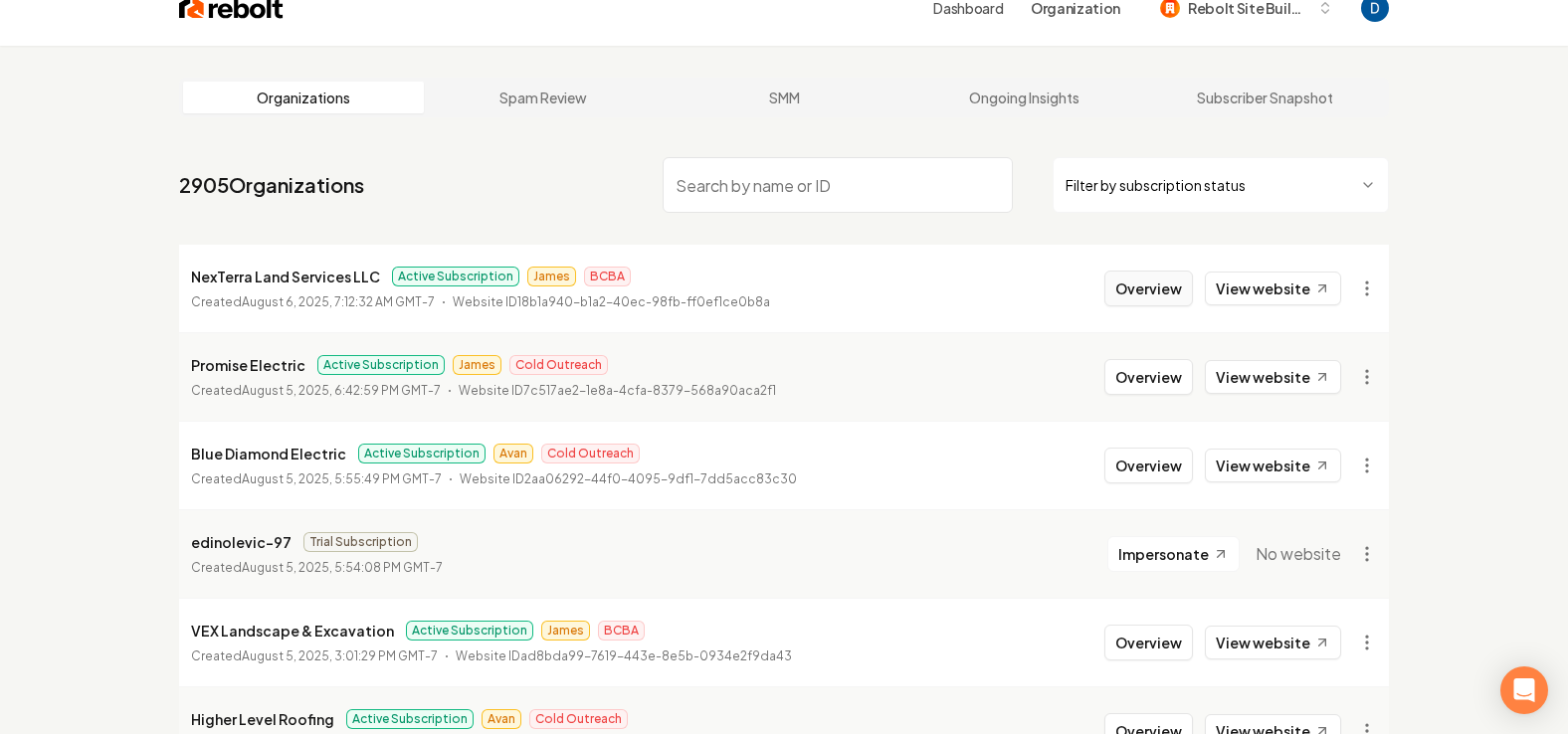 click on "Overview" at bounding box center (1148, 288) 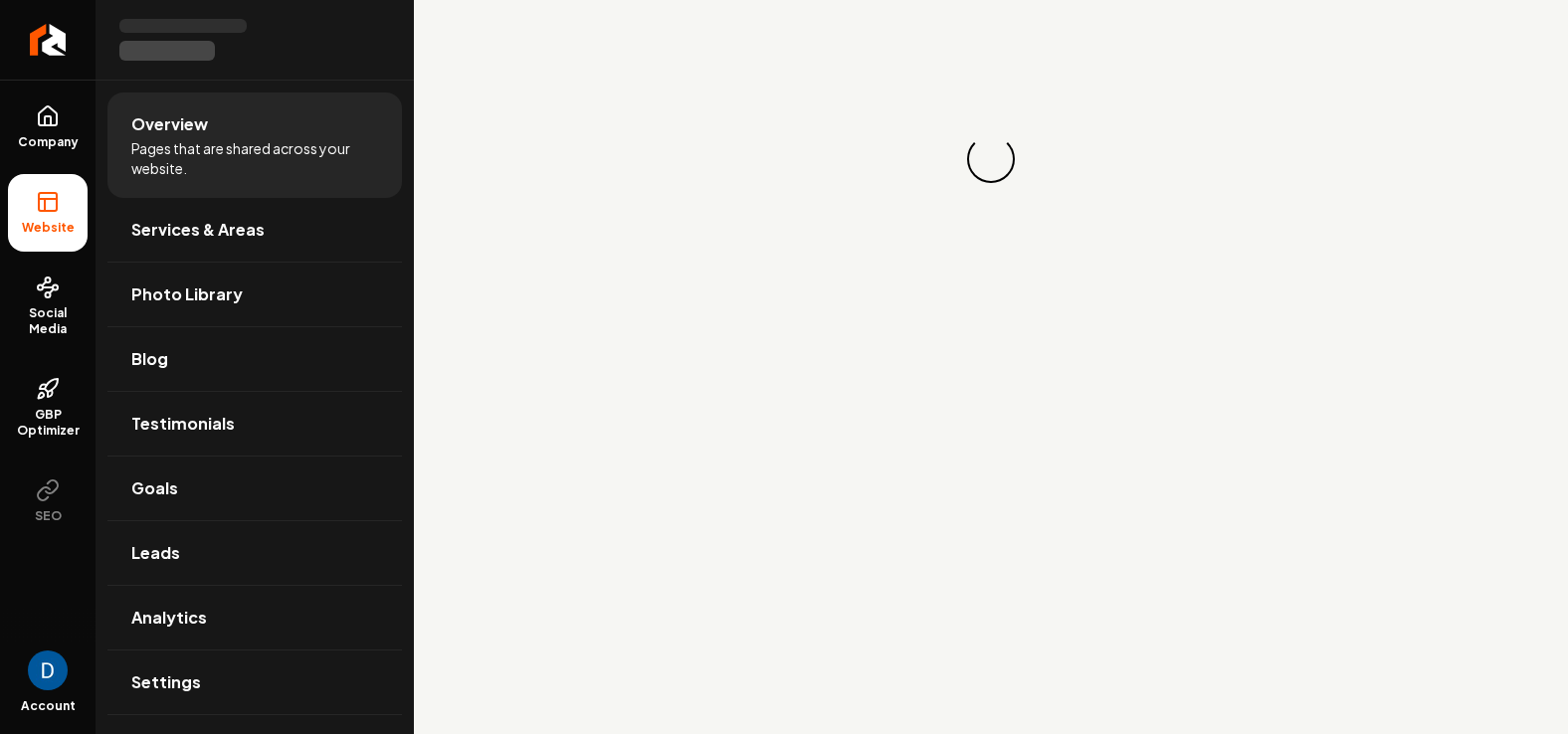 scroll, scrollTop: 0, scrollLeft: 0, axis: both 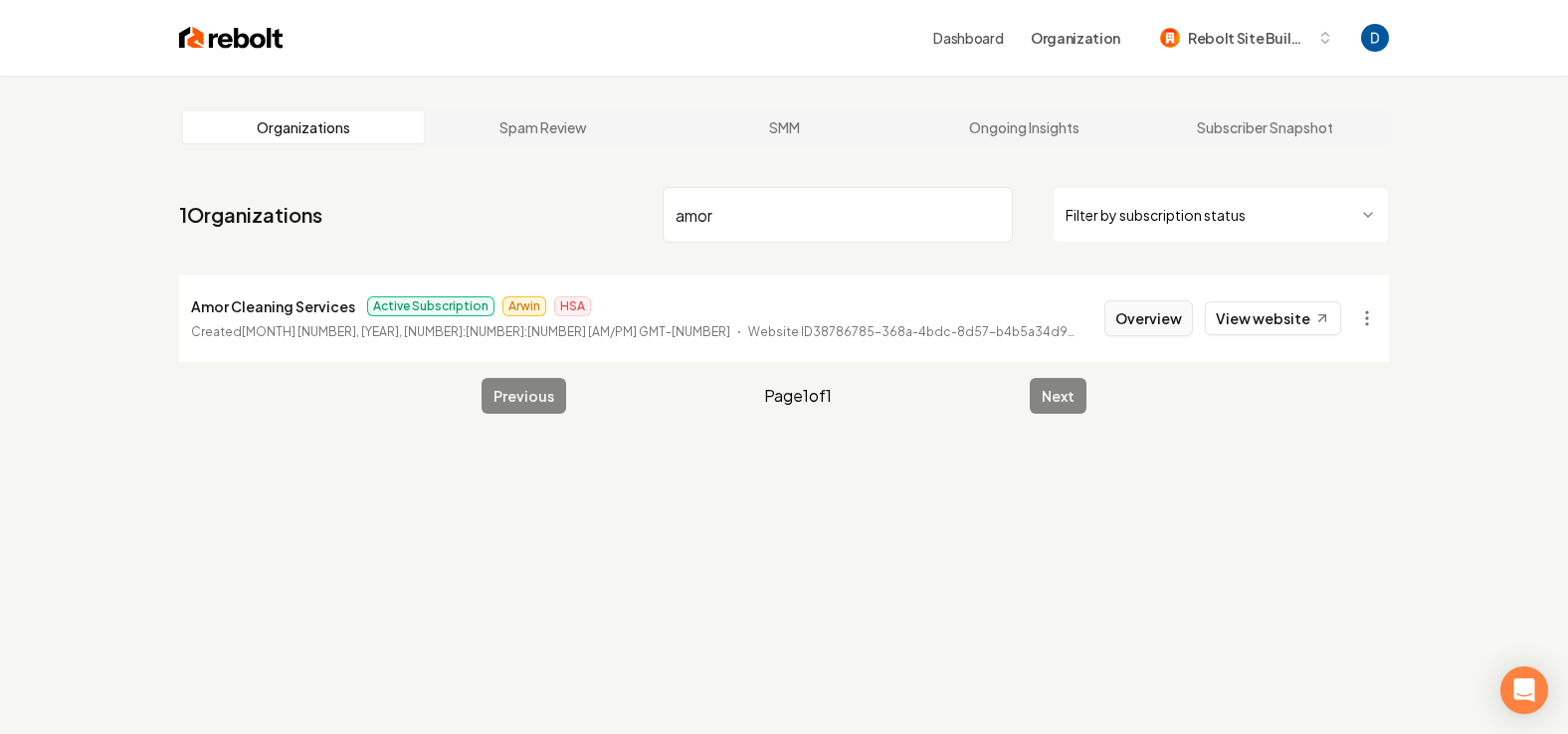 type on "amor" 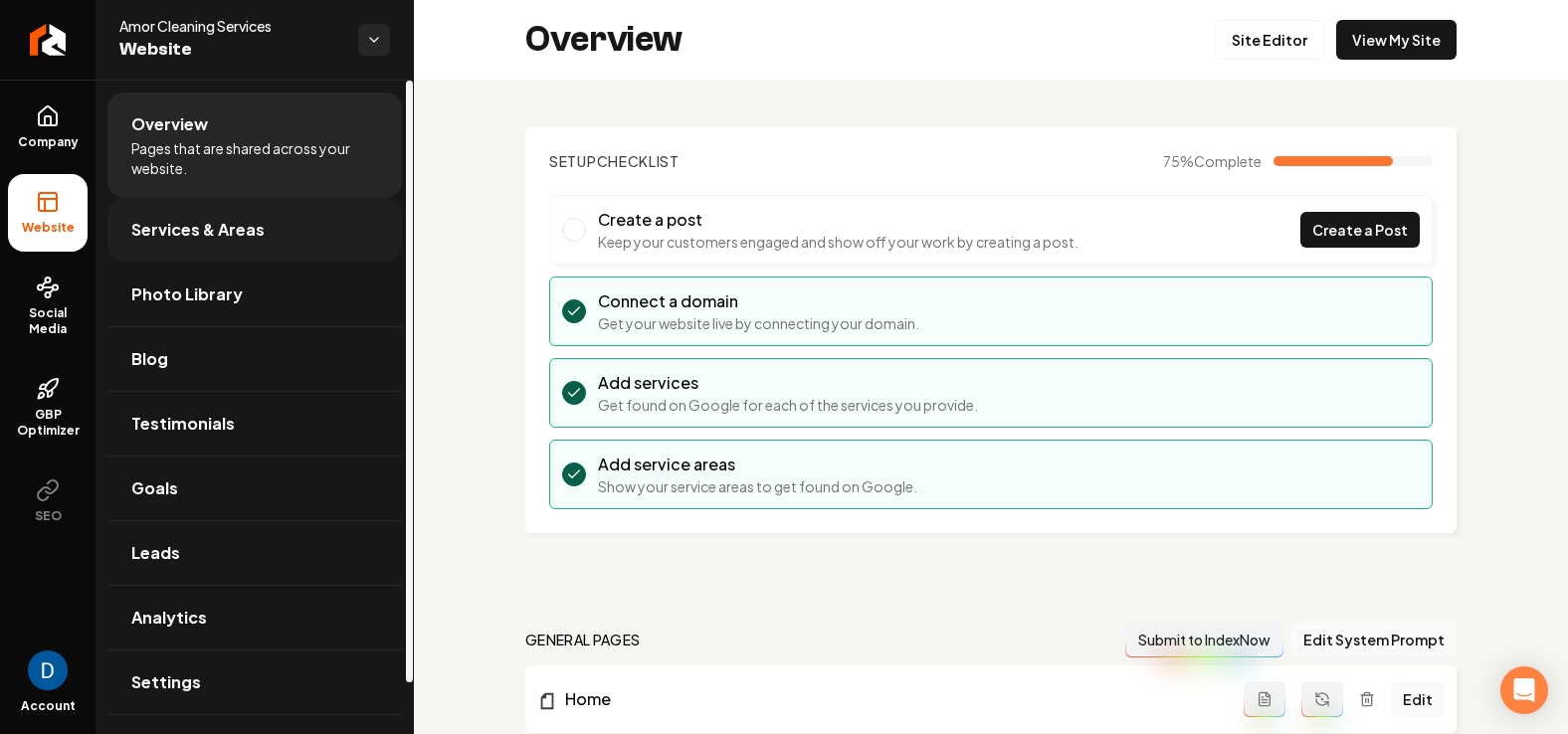 click on "Services & Areas" at bounding box center (255, 230) 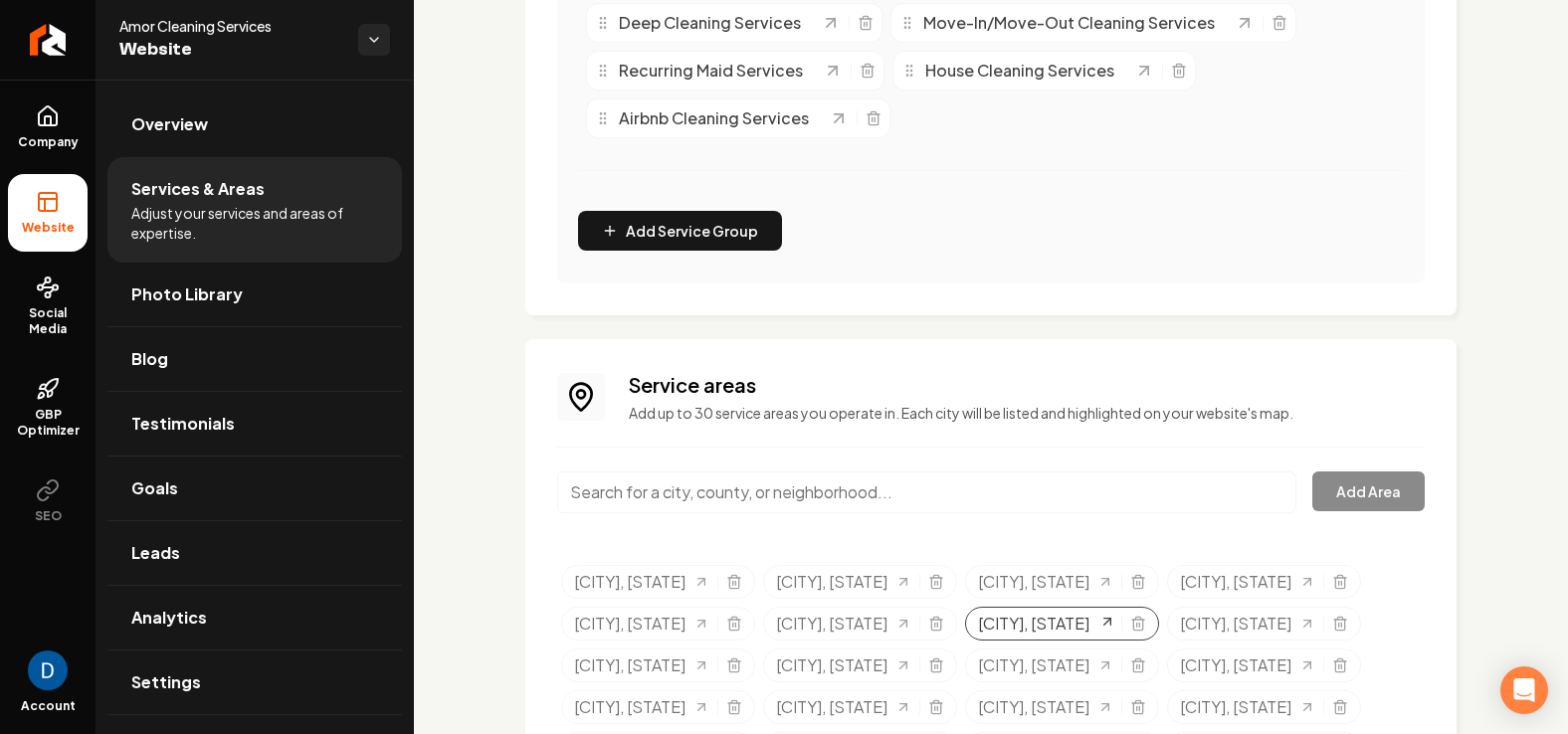 scroll, scrollTop: 773, scrollLeft: 0, axis: vertical 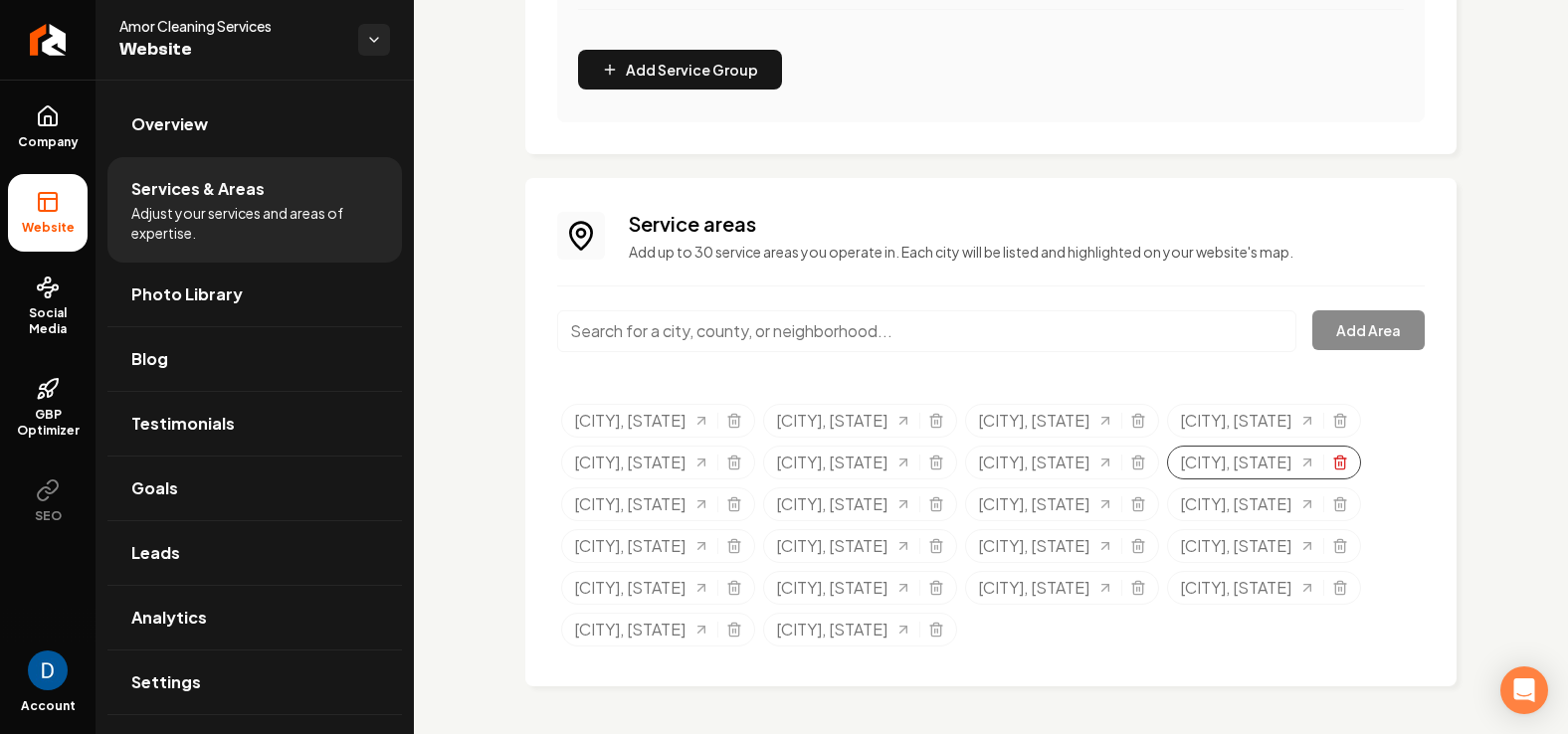 click 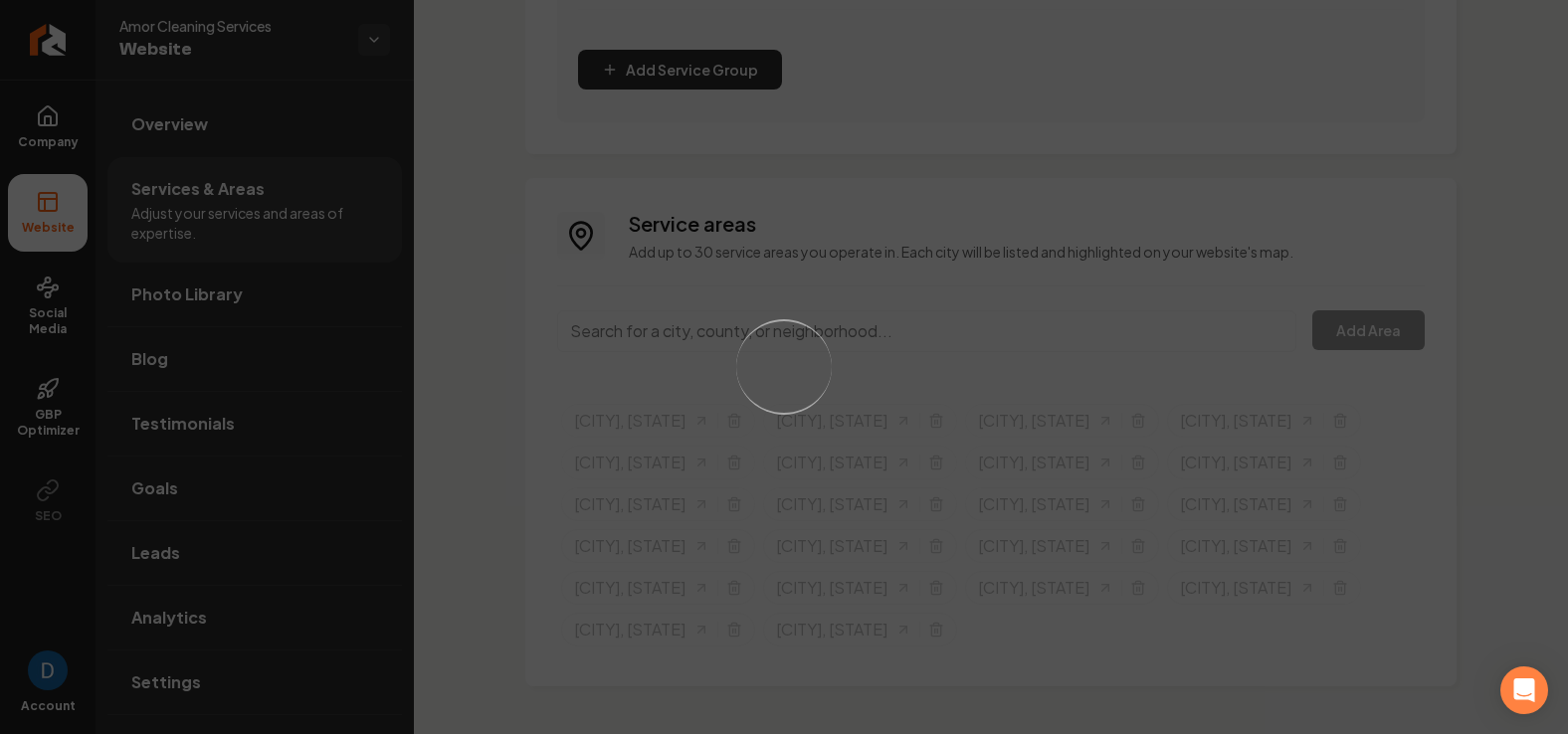scroll, scrollTop: 732, scrollLeft: 0, axis: vertical 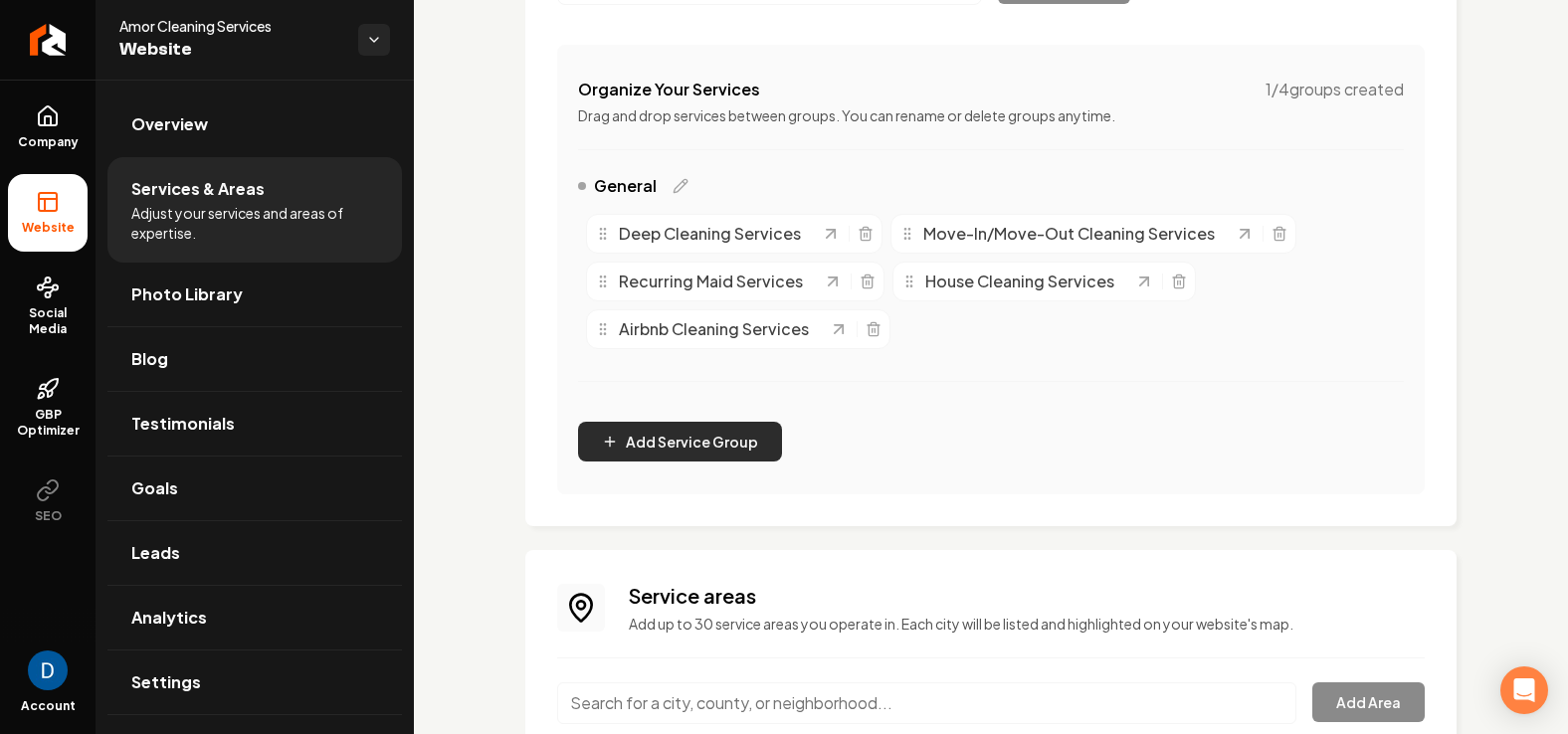 click on "Add Service Group" at bounding box center (680, 442) 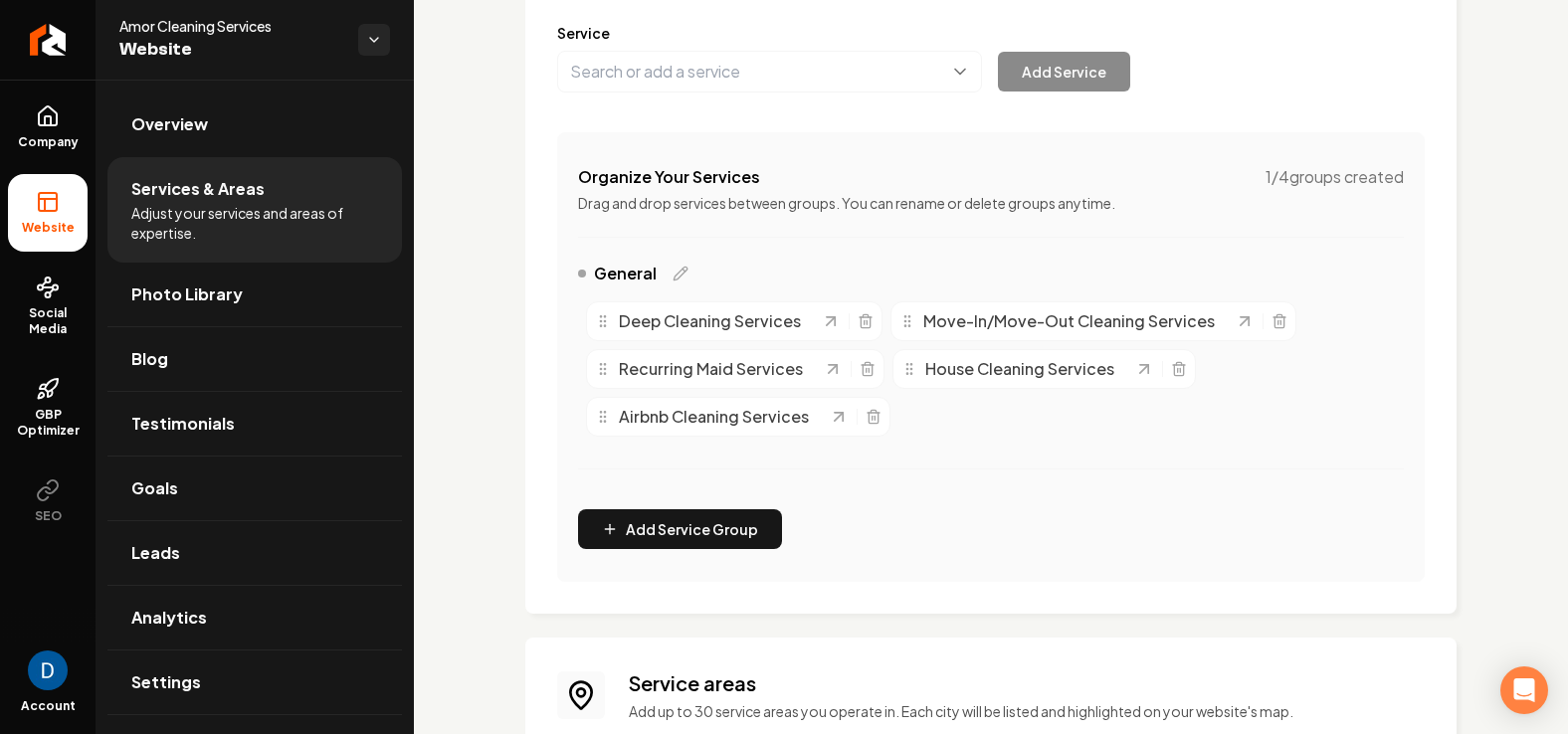 scroll, scrollTop: 217, scrollLeft: 0, axis: vertical 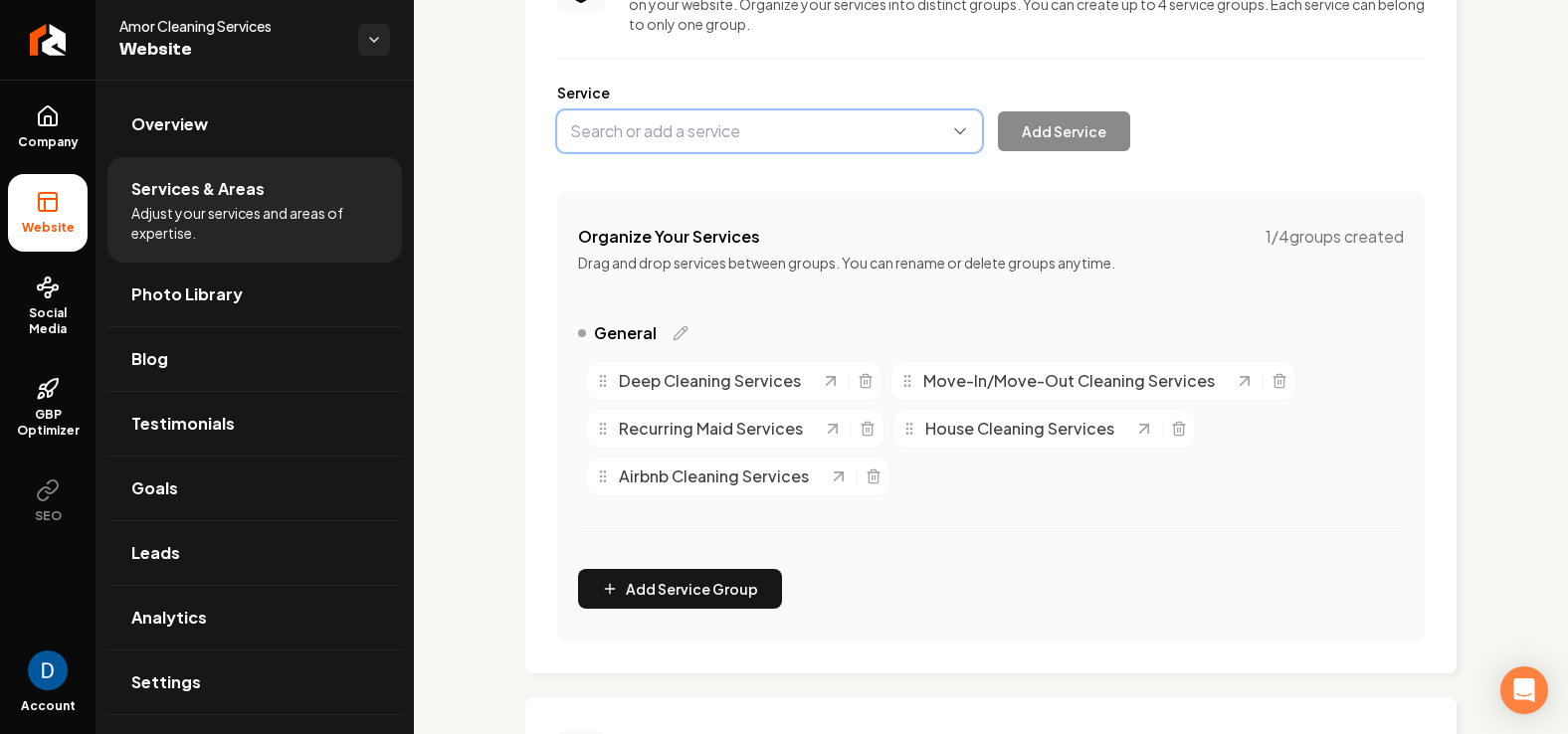 click at bounding box center (769, 131) 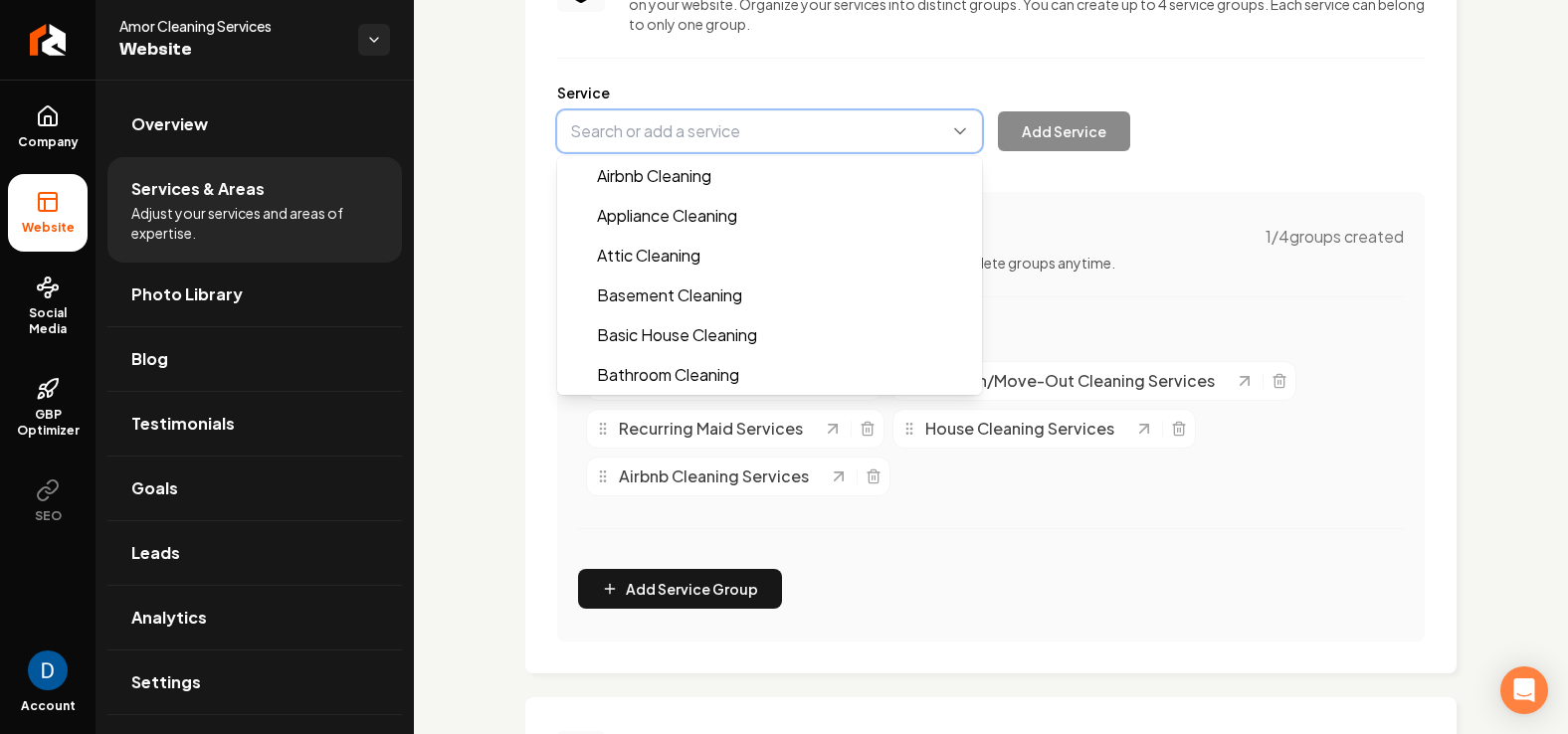 paste on "Construction Cleans" 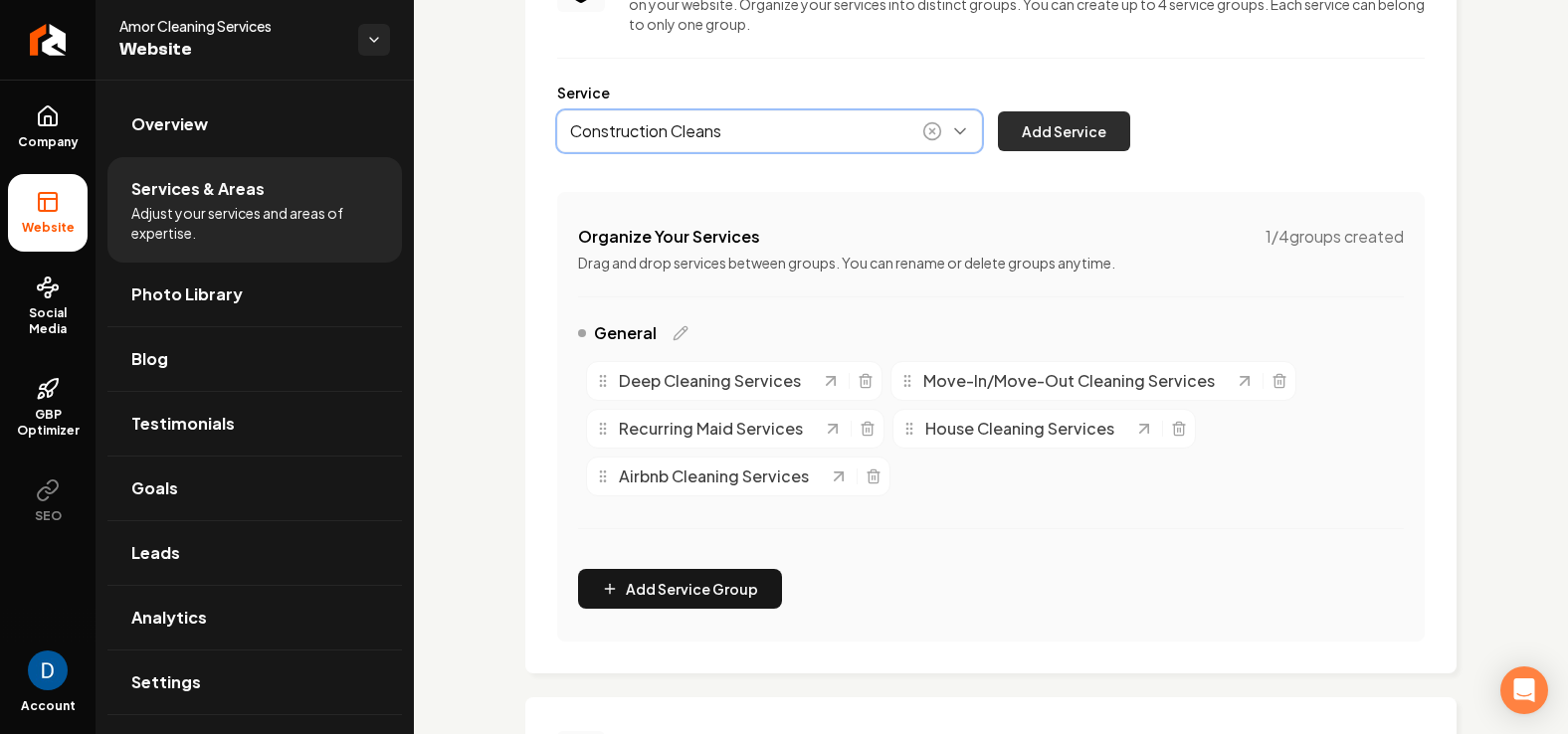 type on "Construction Cleans" 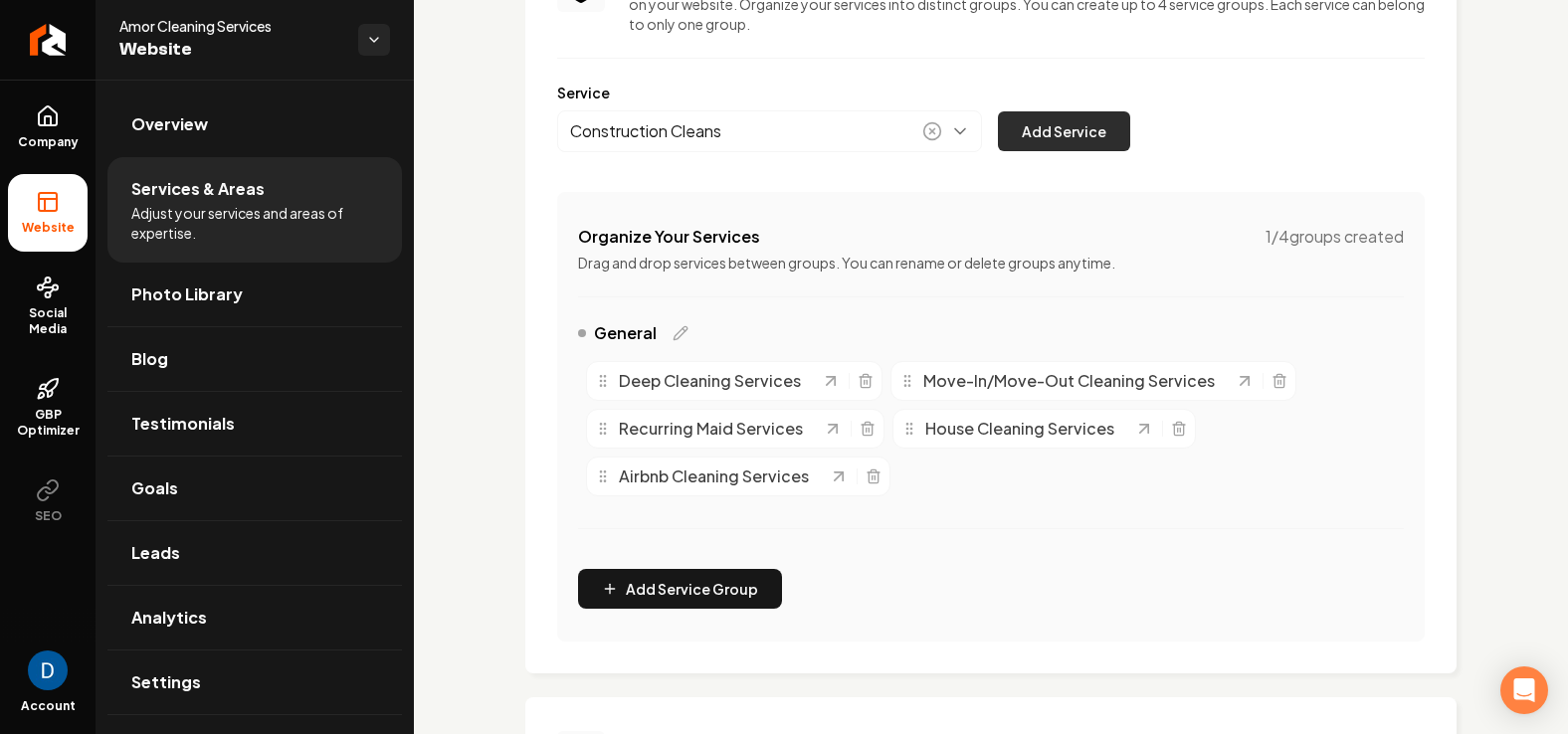 click on "Add Service" at bounding box center (1064, 131) 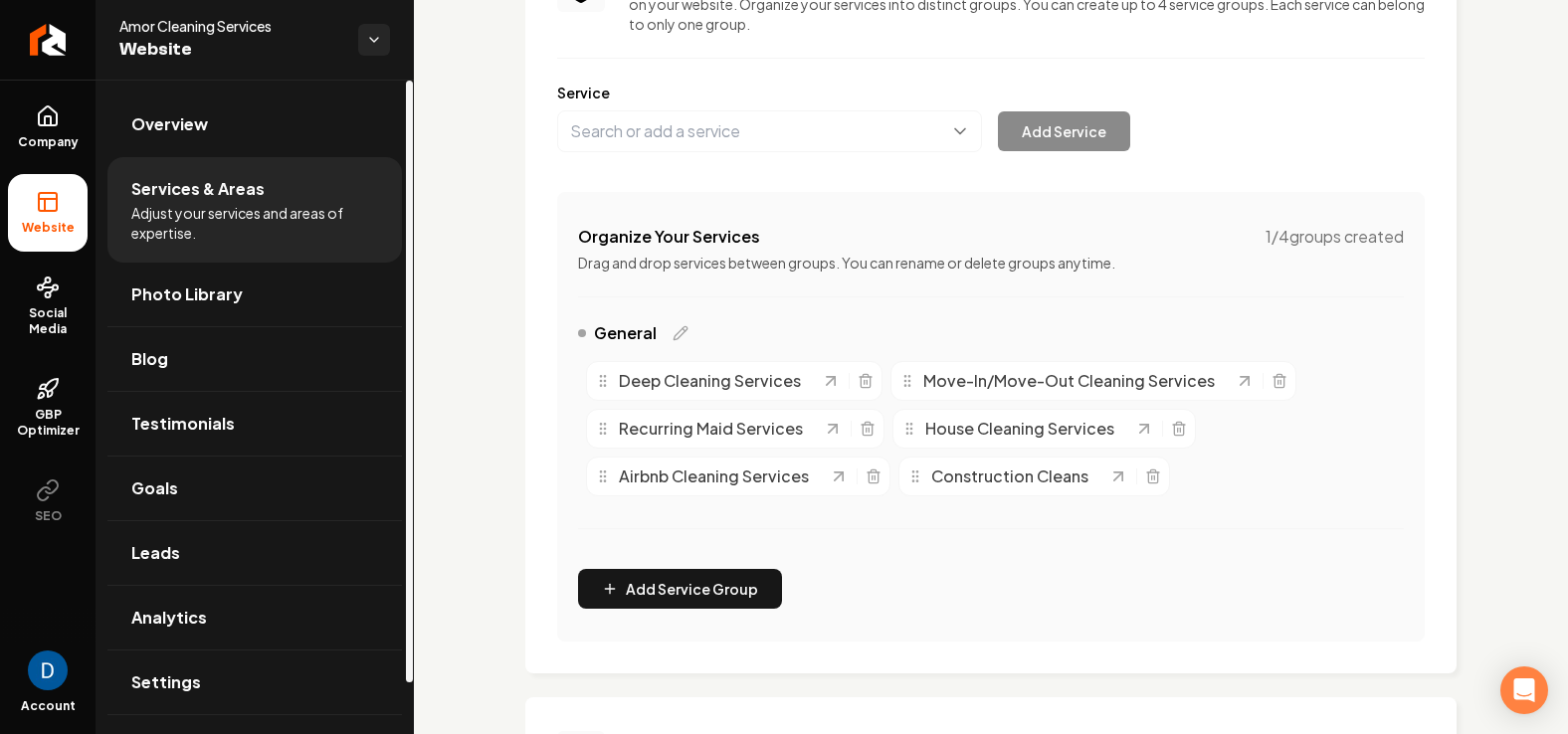 scroll, scrollTop: 0, scrollLeft: 0, axis: both 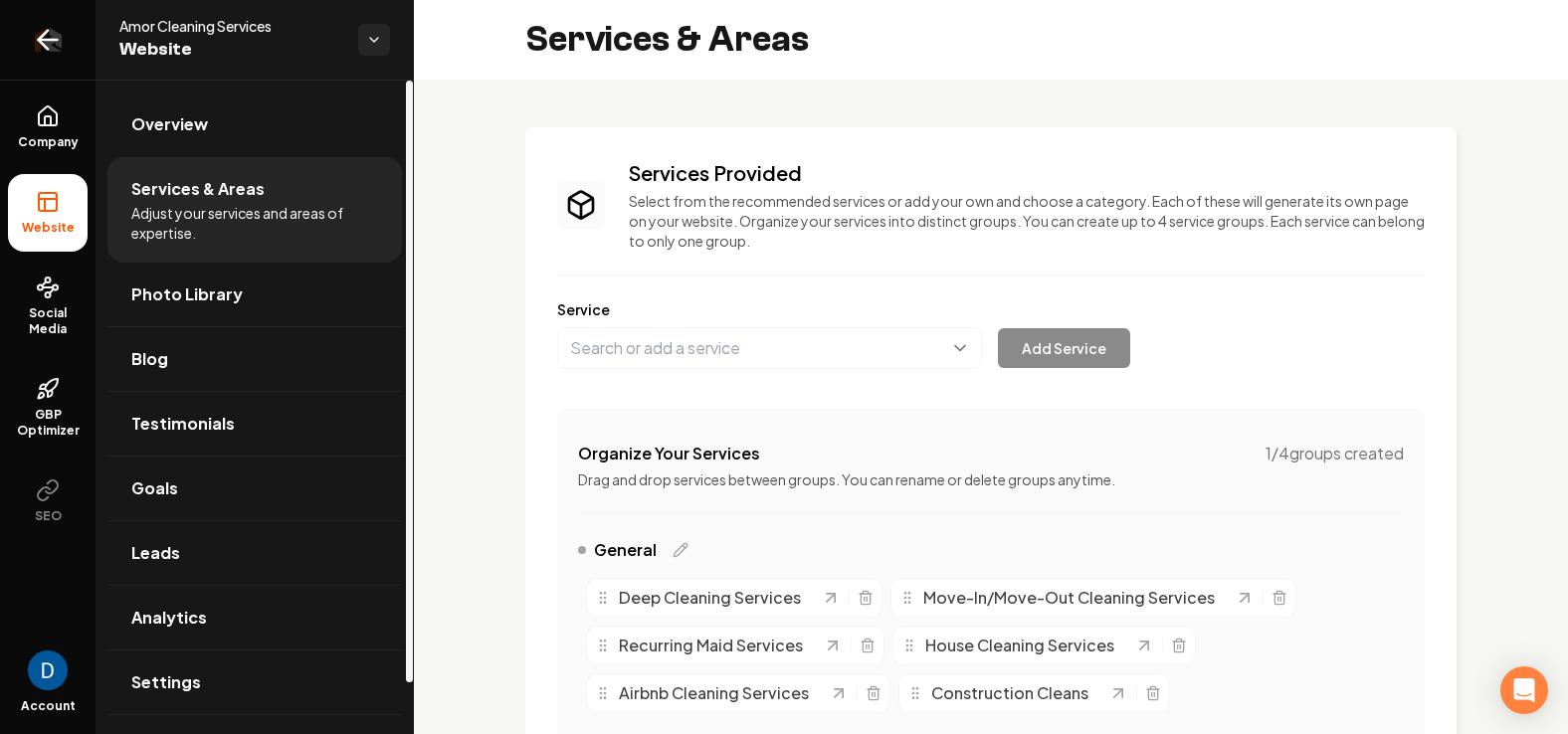 click at bounding box center (48, 40) 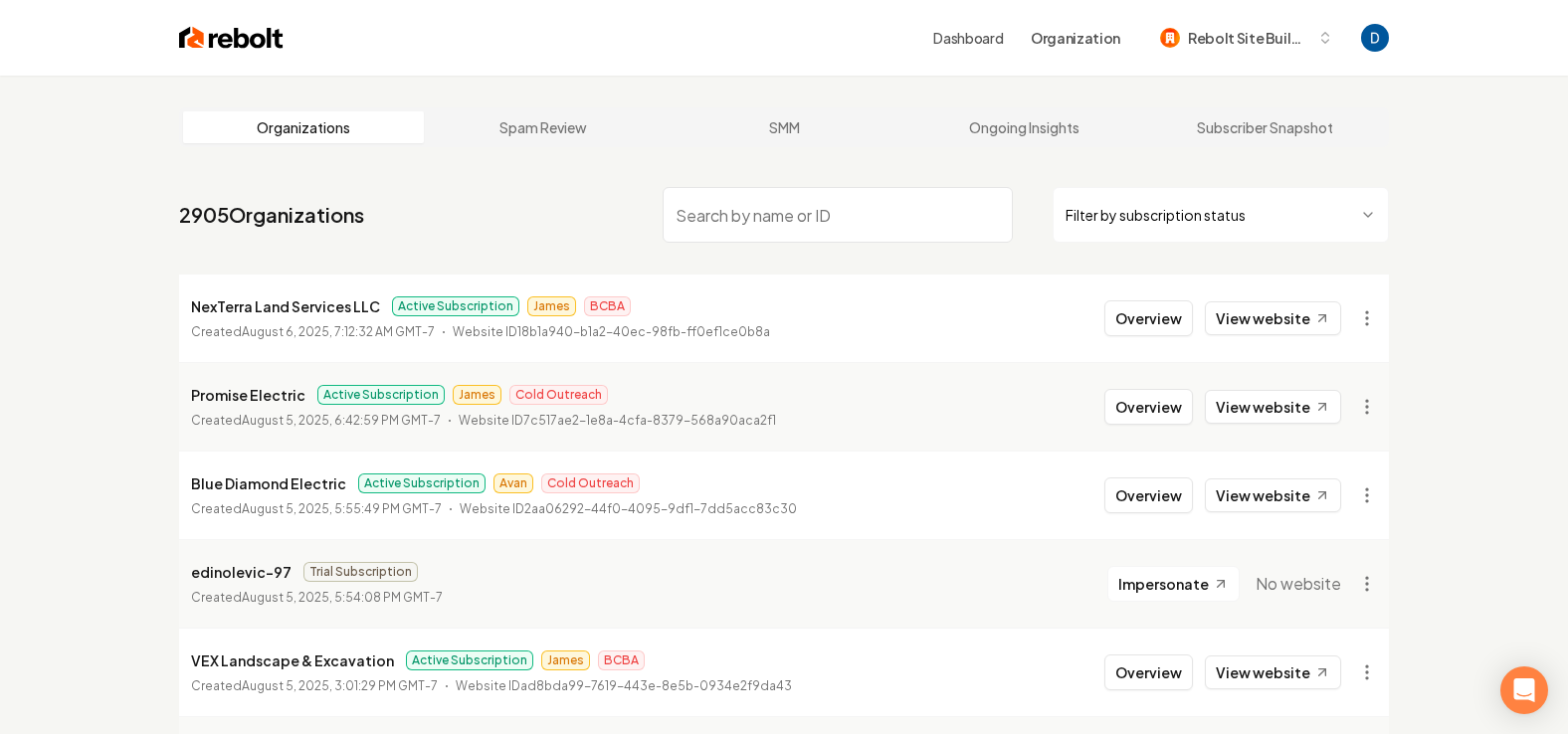 click on "2905  Organizations Filter by subscription status" at bounding box center (784, 223) 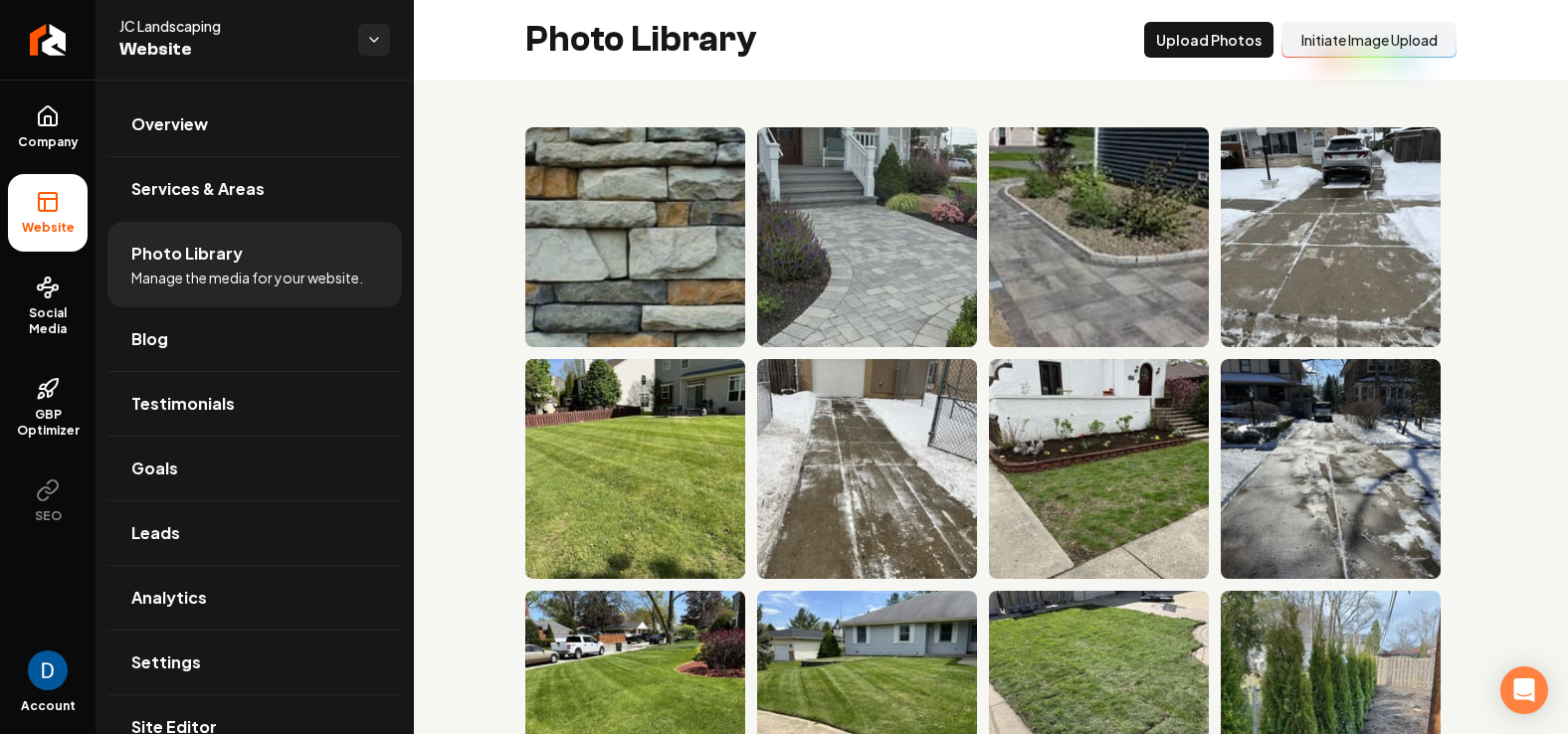 scroll, scrollTop: 0, scrollLeft: 0, axis: both 